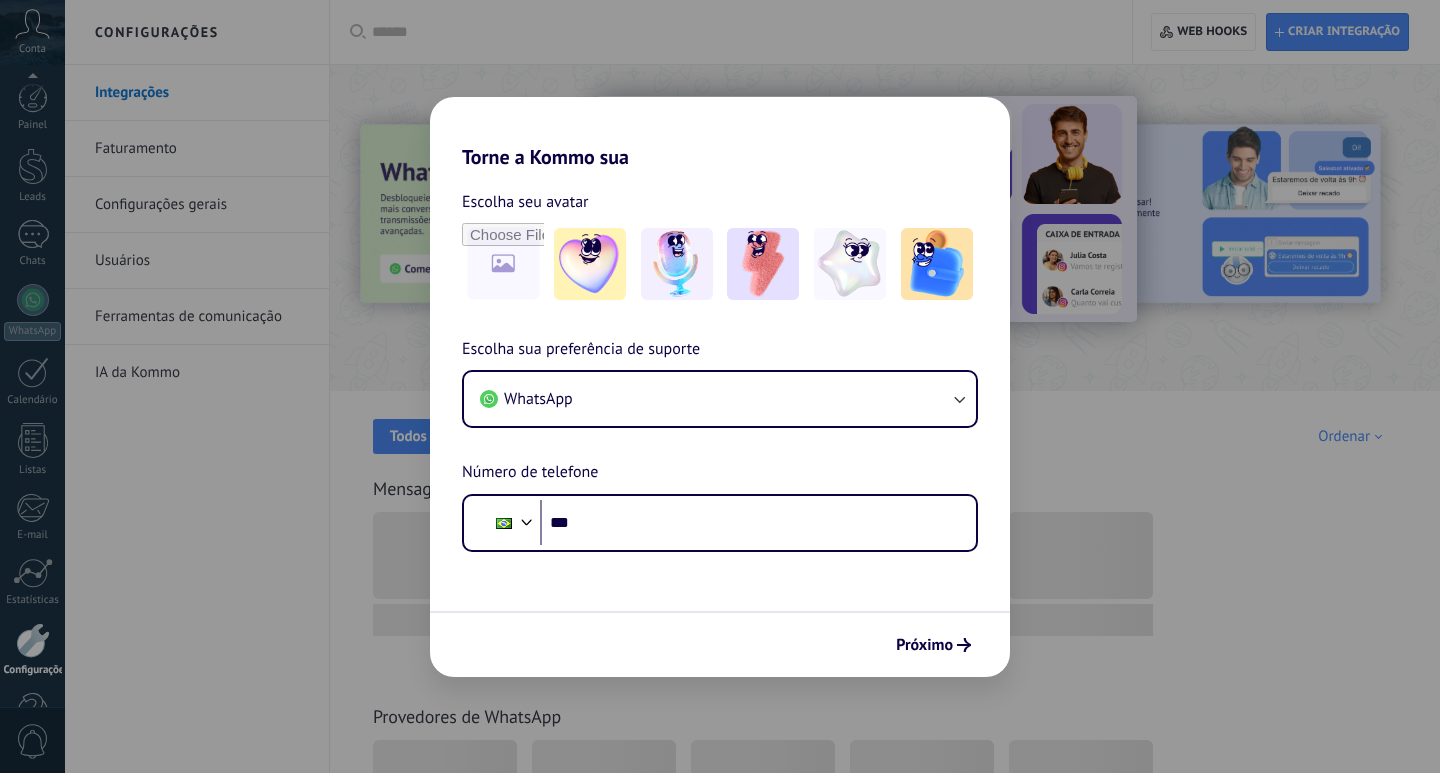 scroll, scrollTop: 0, scrollLeft: 0, axis: both 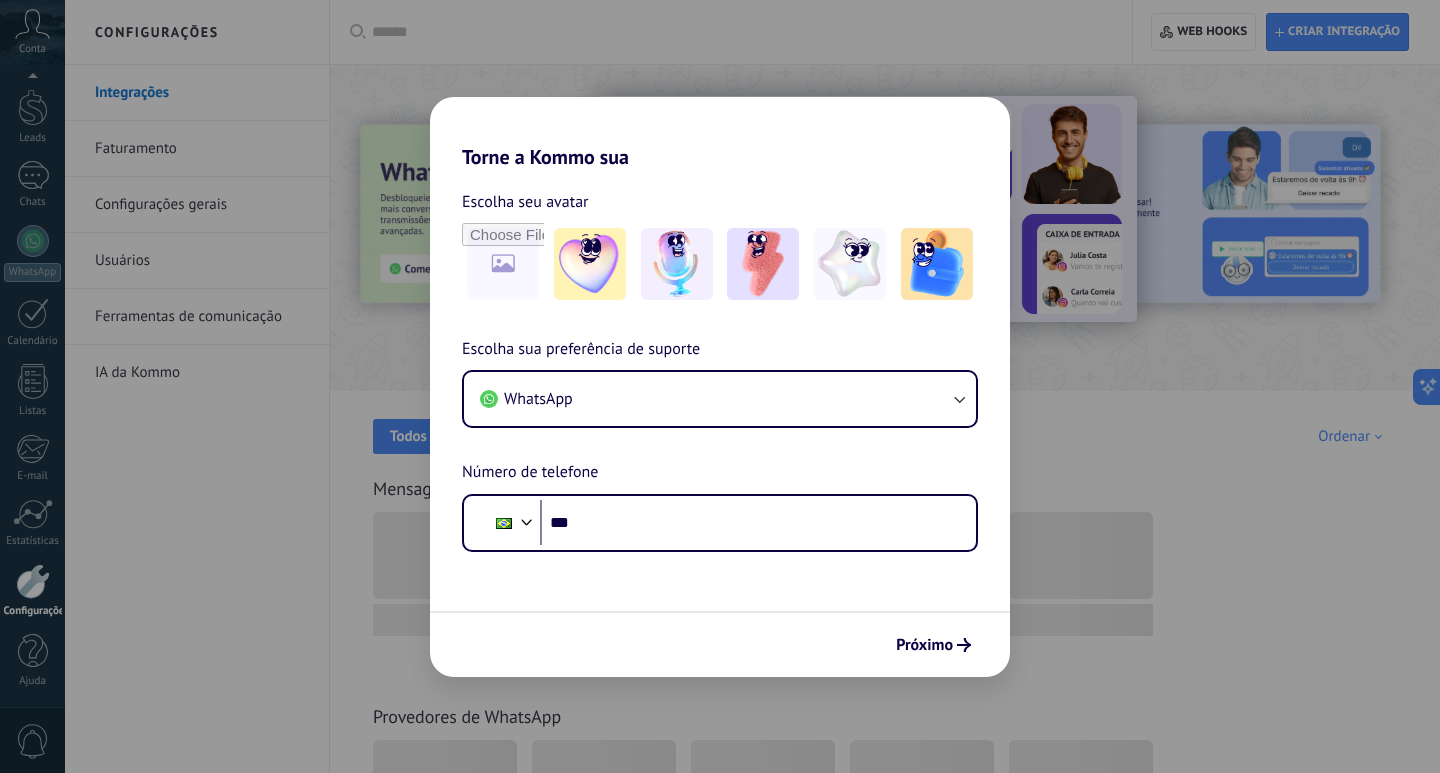 click on "Escolha sua preferência de suporte WhatsApp Número de telefone Phone [PHONE]" at bounding box center [720, 444] 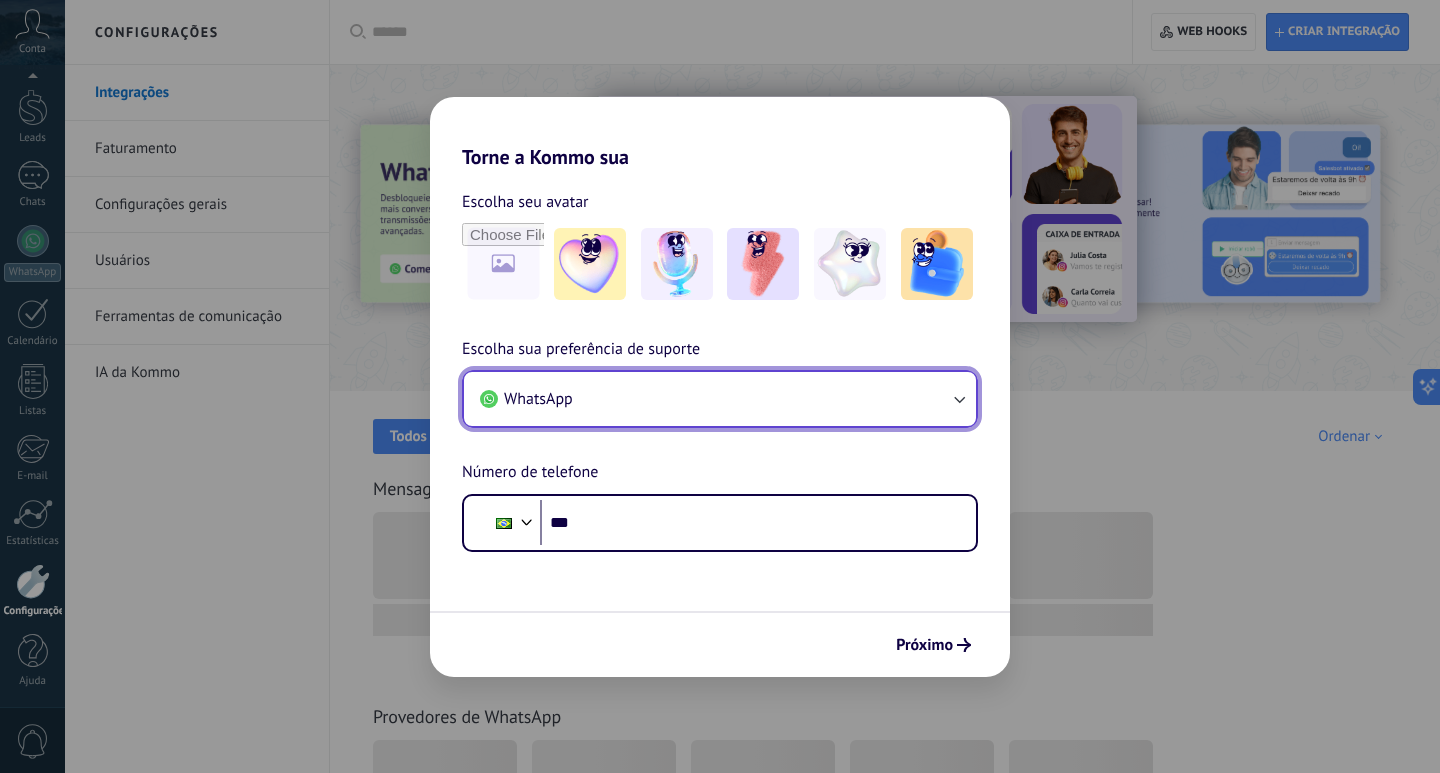 click on "WhatsApp" at bounding box center [720, 399] 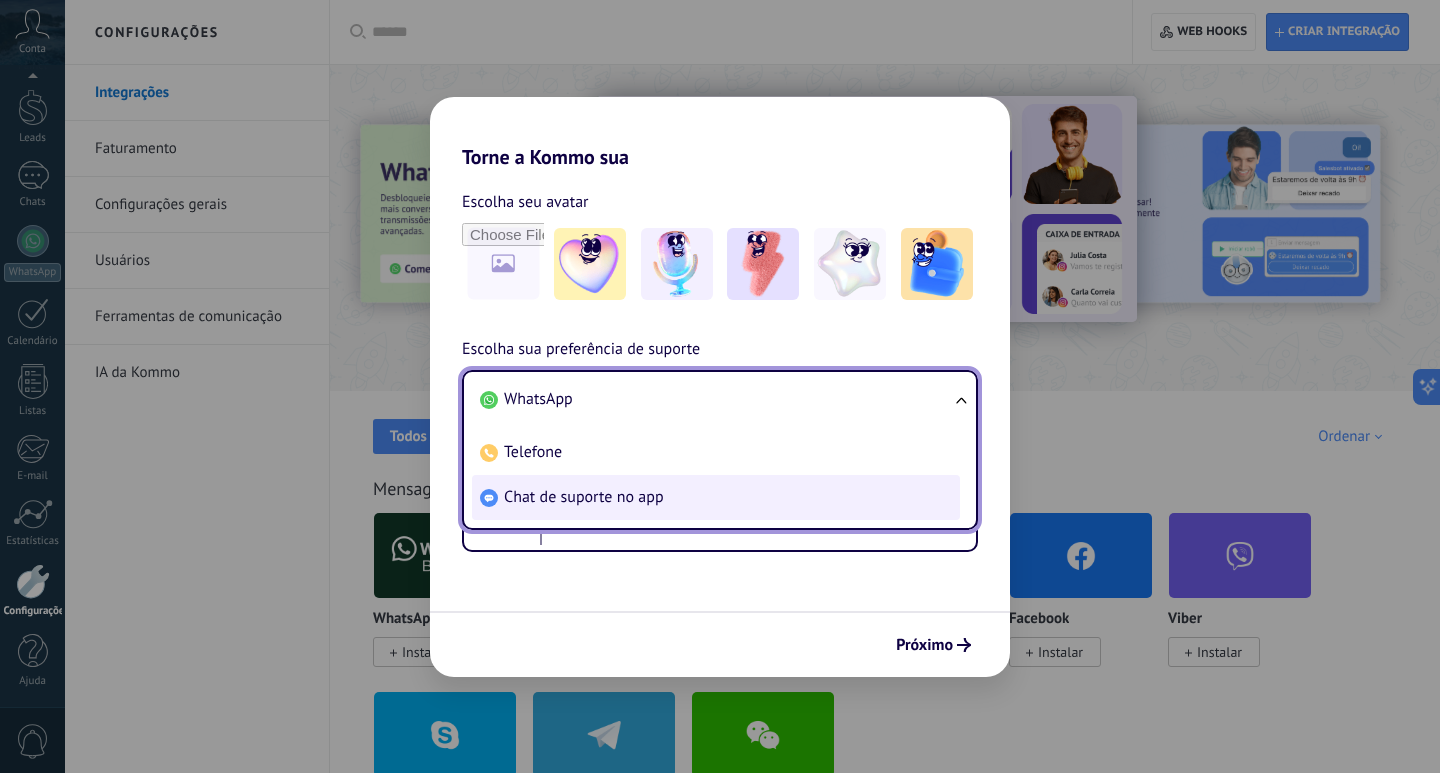 click on "Chat de suporte no app" at bounding box center [716, 497] 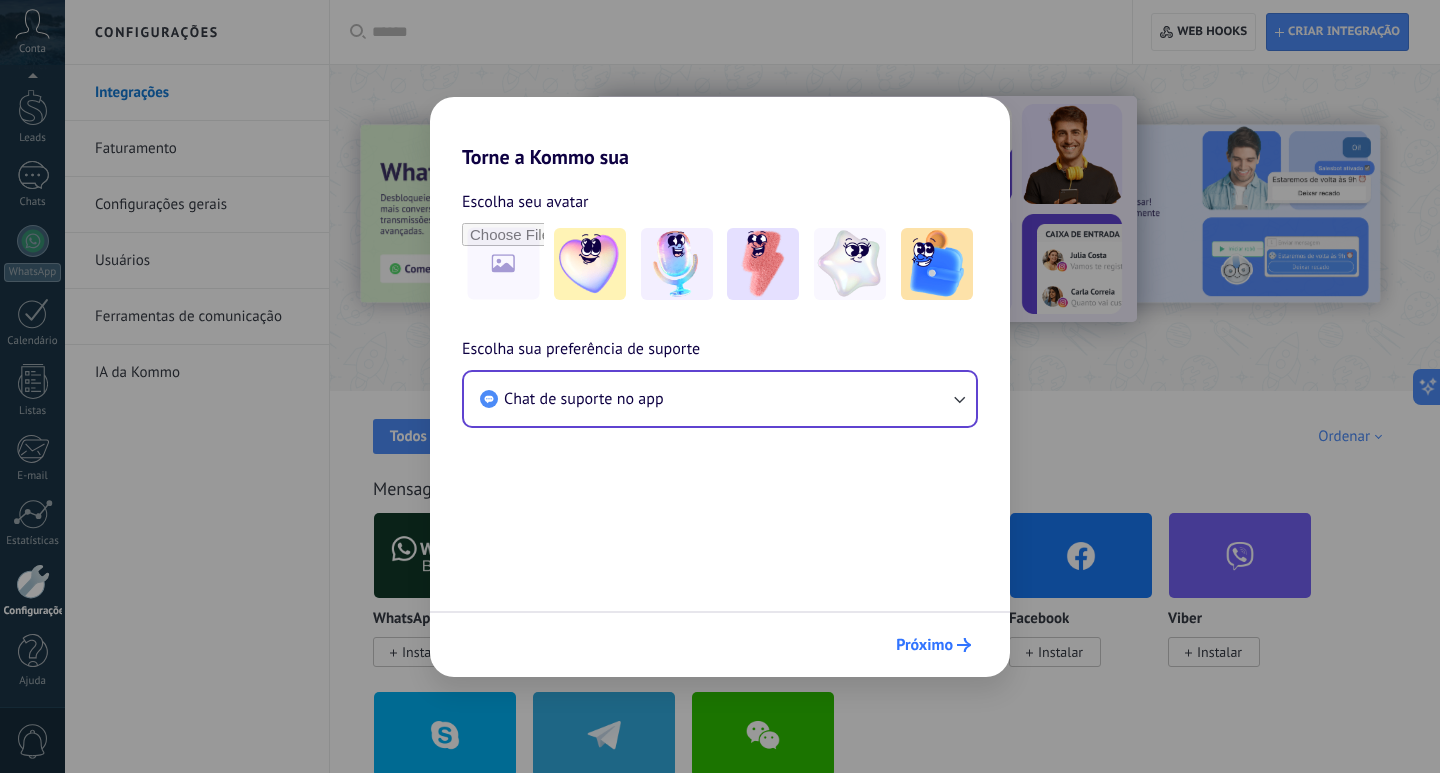 click on "Próximo" at bounding box center (933, 645) 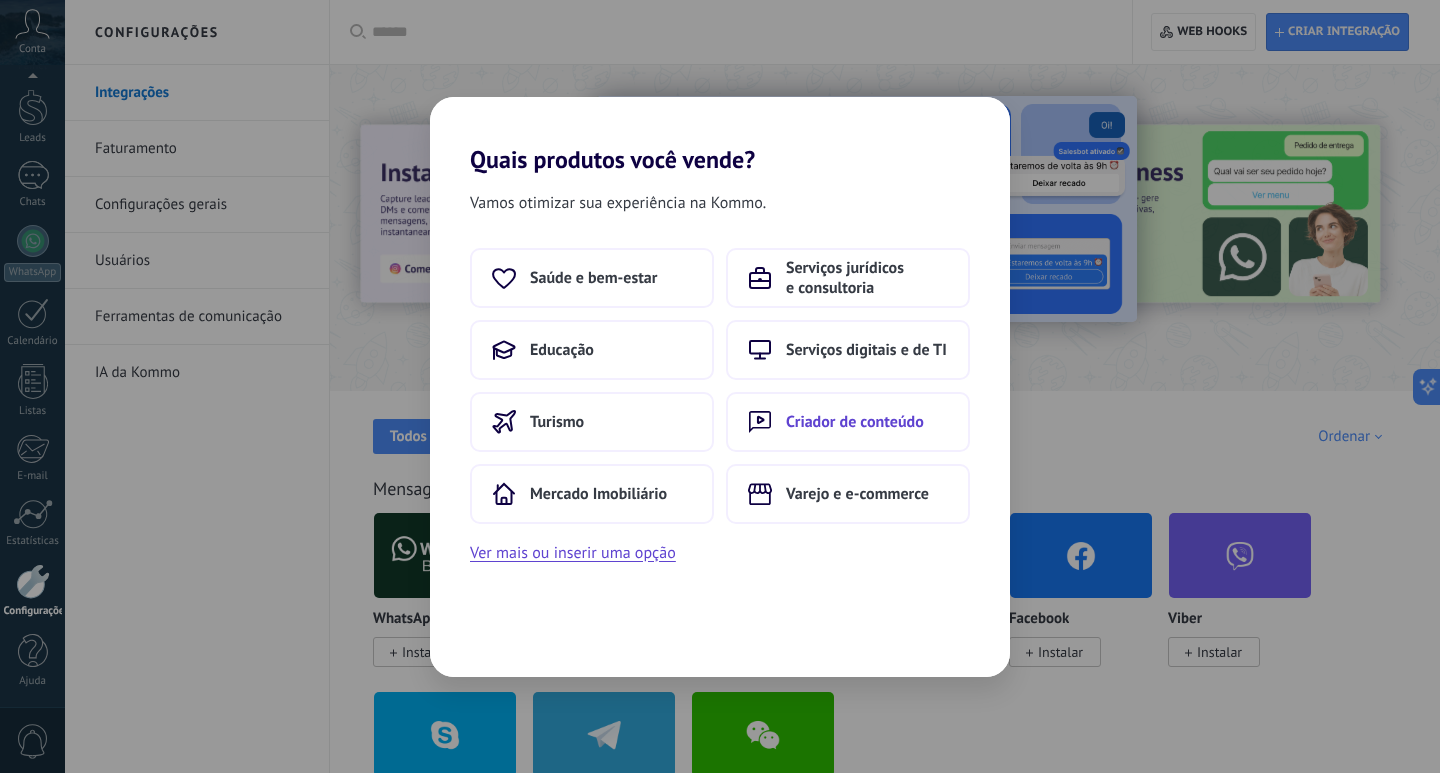 scroll, scrollTop: 0, scrollLeft: 0, axis: both 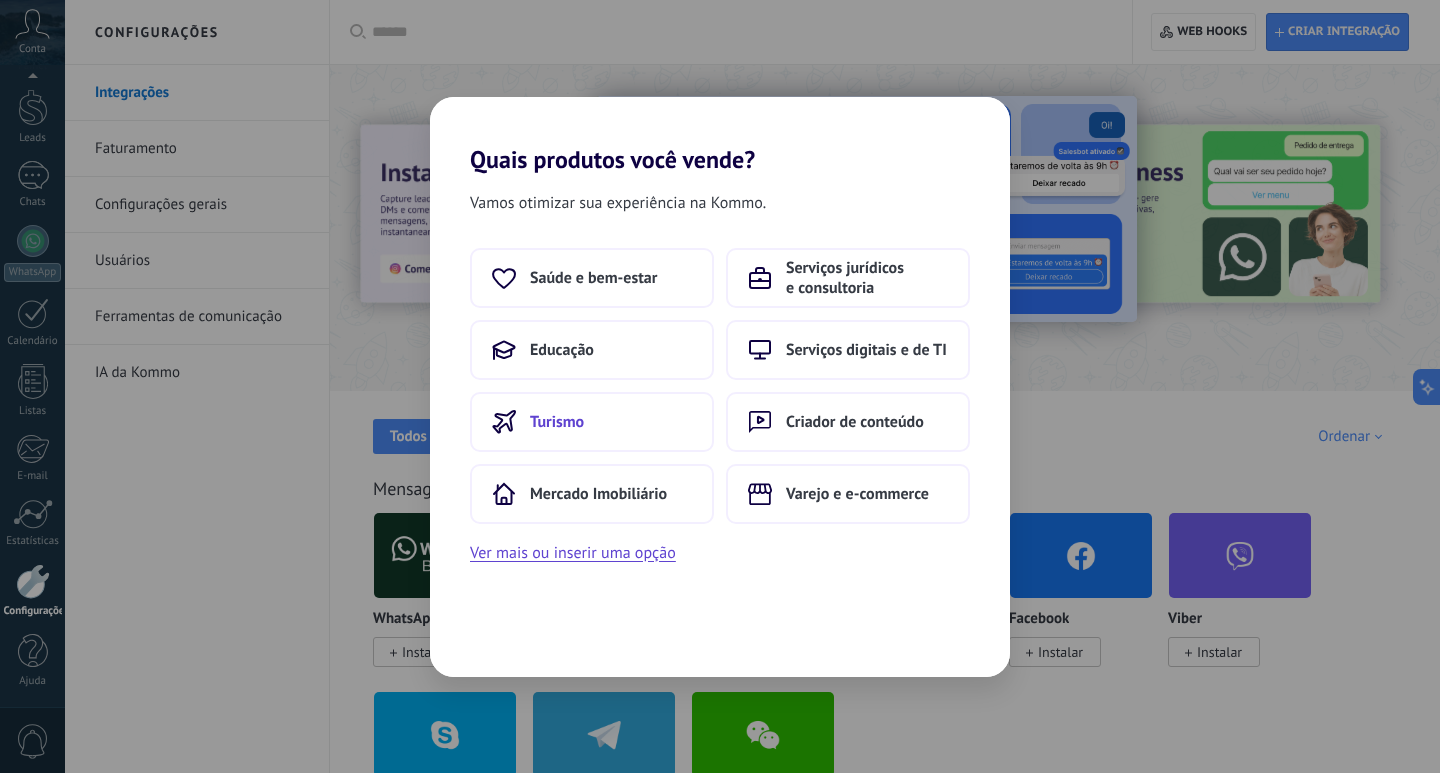 click on "Turismo" at bounding box center (592, 422) 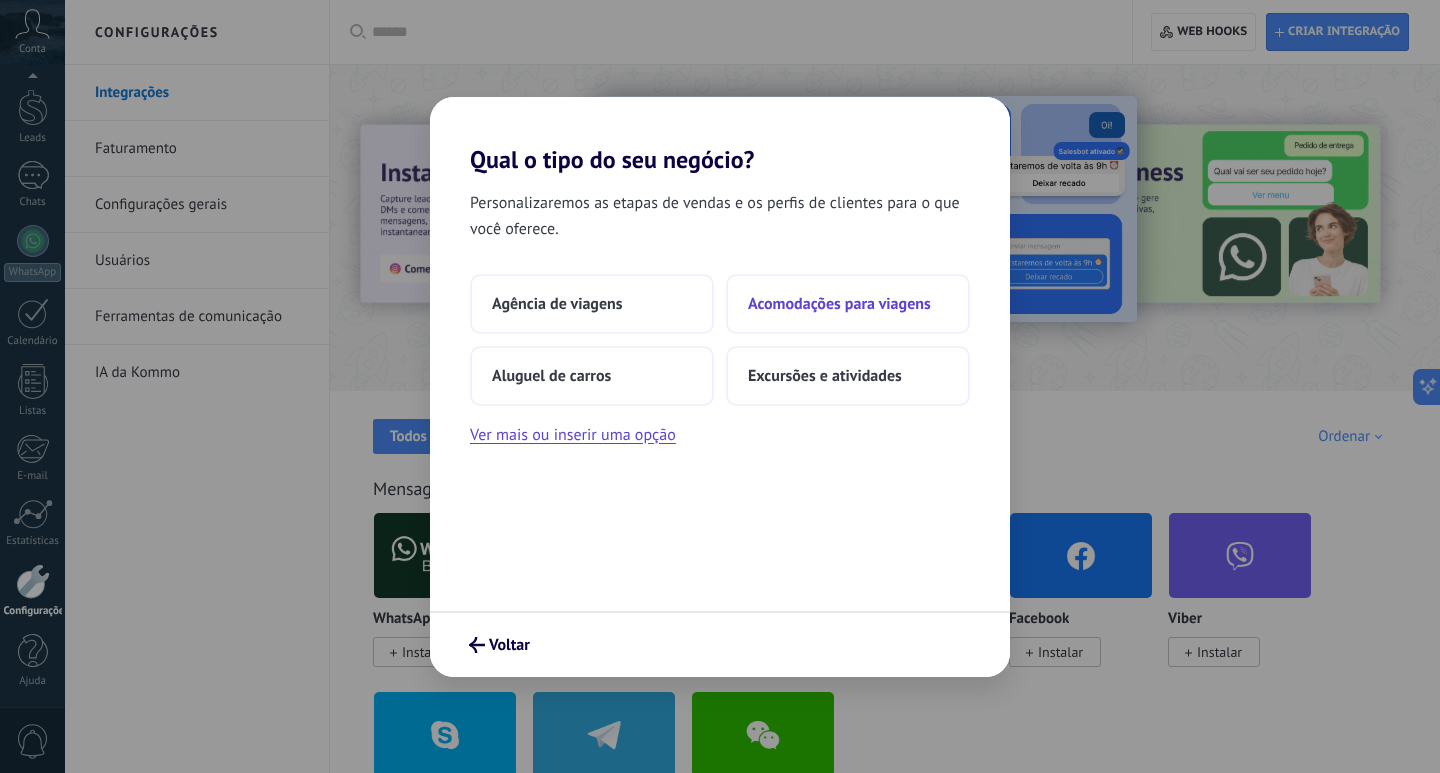 click on "Acomodações para viagens" at bounding box center [557, 304] 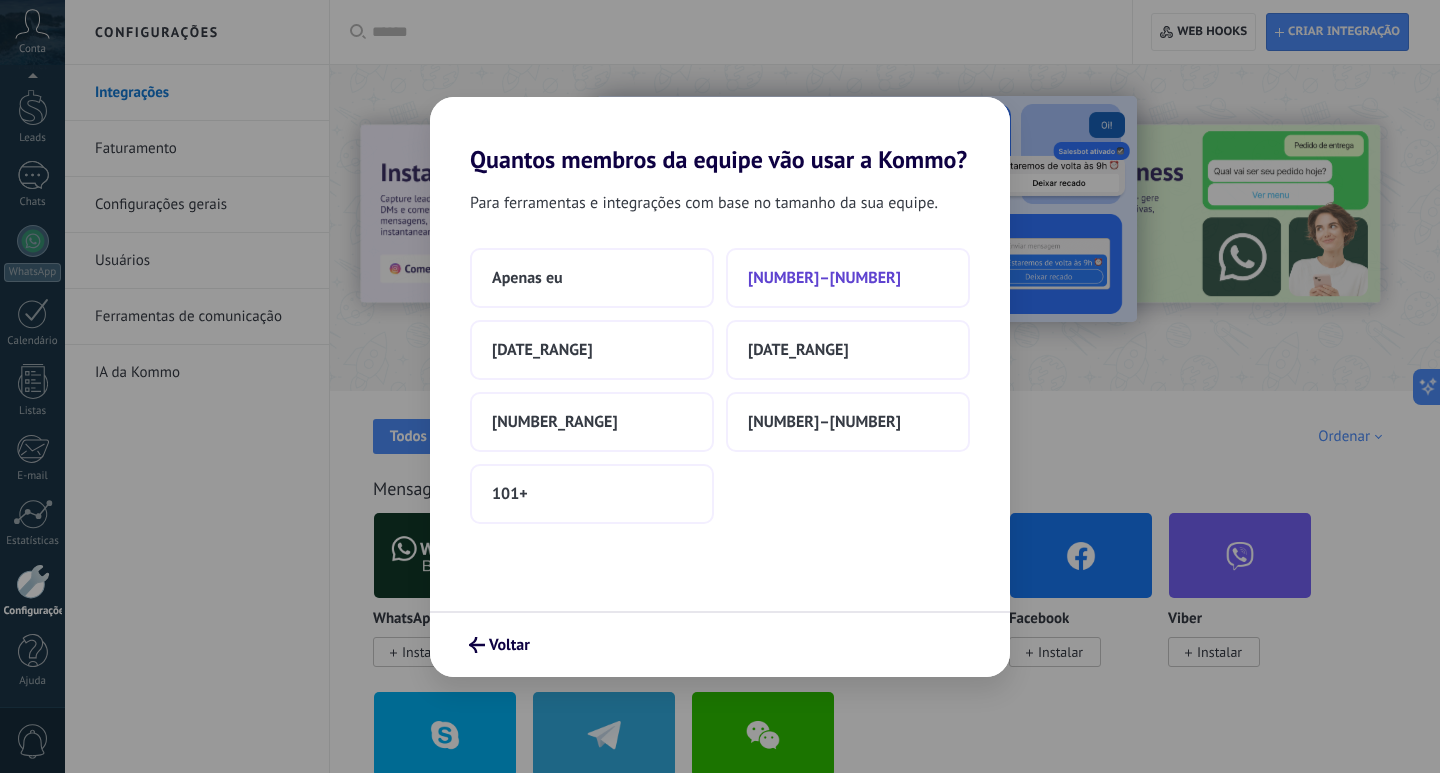 click on "2–5" at bounding box center (848, 278) 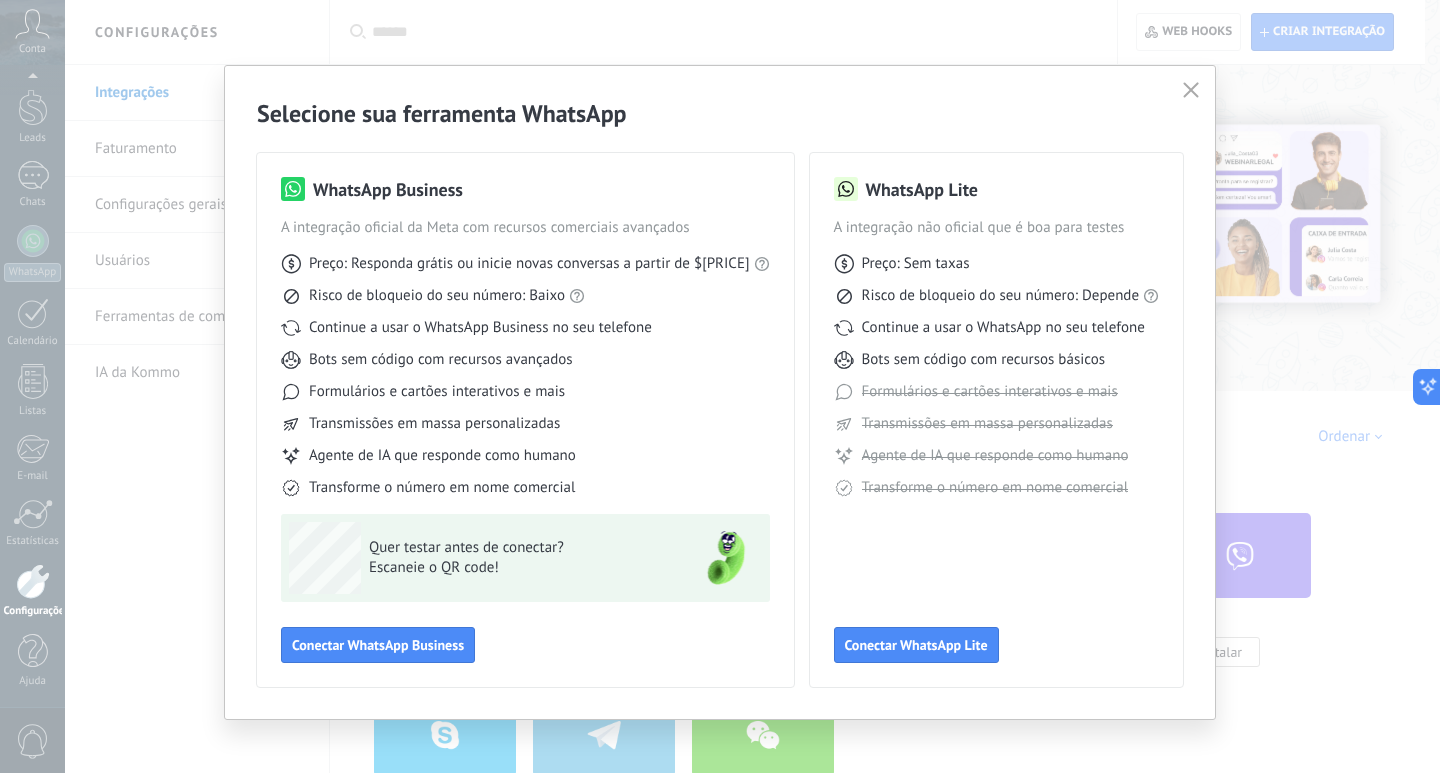 click at bounding box center [1191, 90] 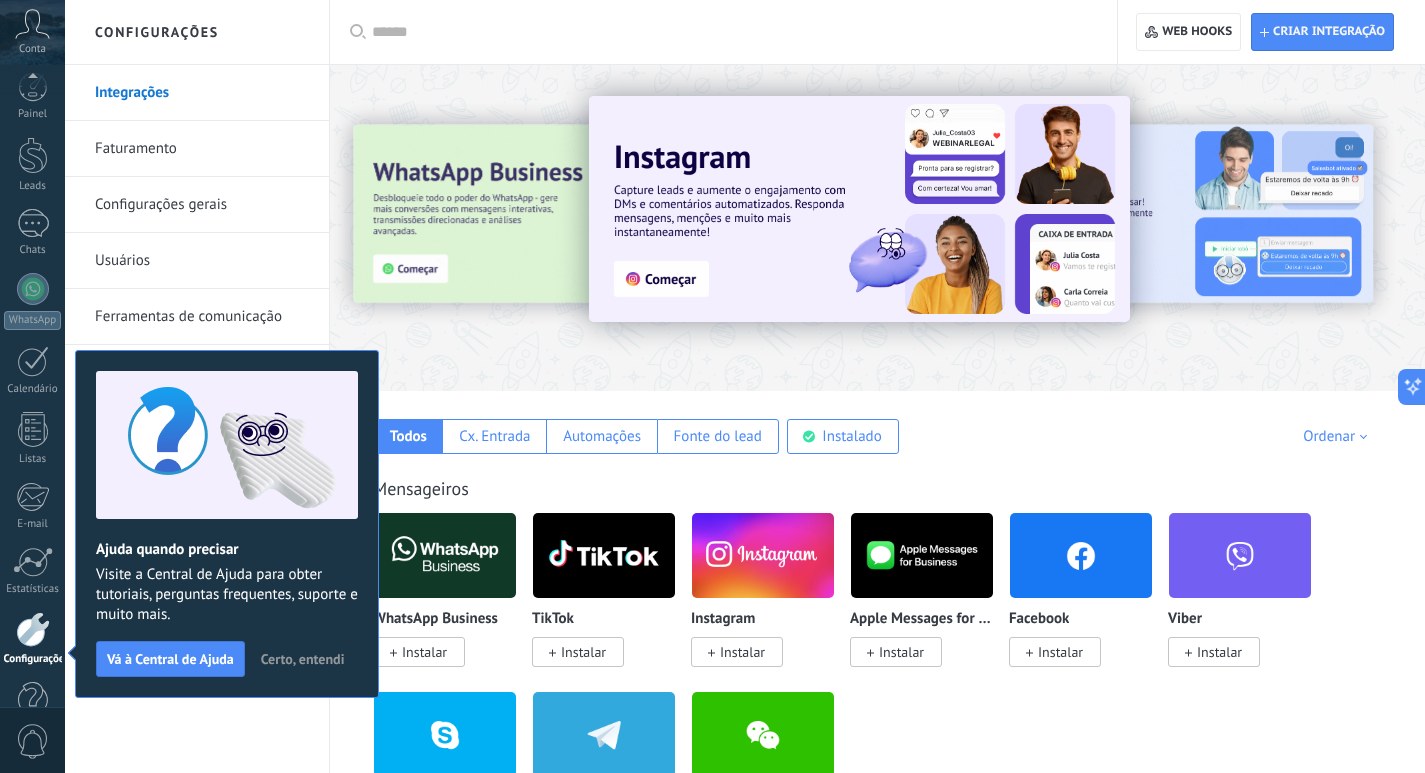 scroll, scrollTop: 59, scrollLeft: 0, axis: vertical 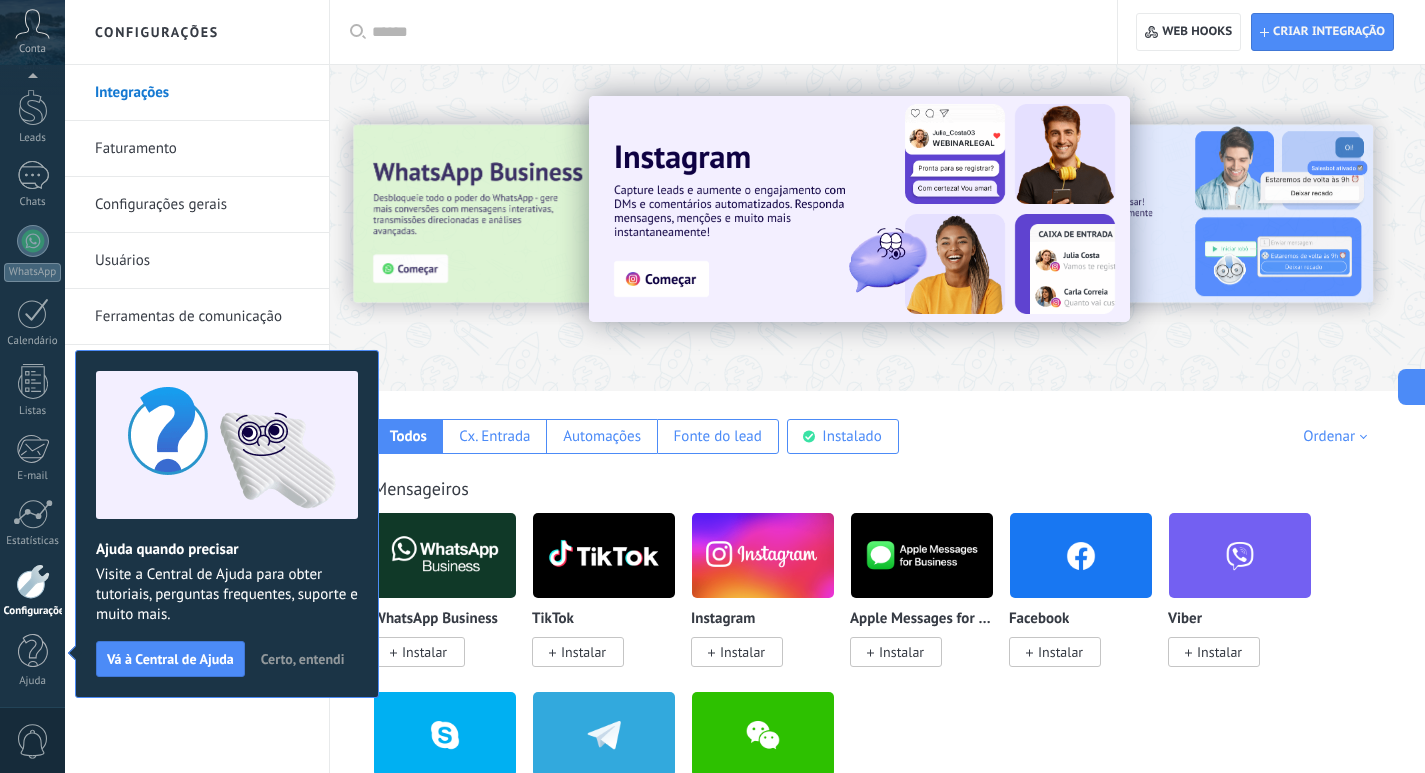 click on "Certo, entendi" at bounding box center [303, 659] 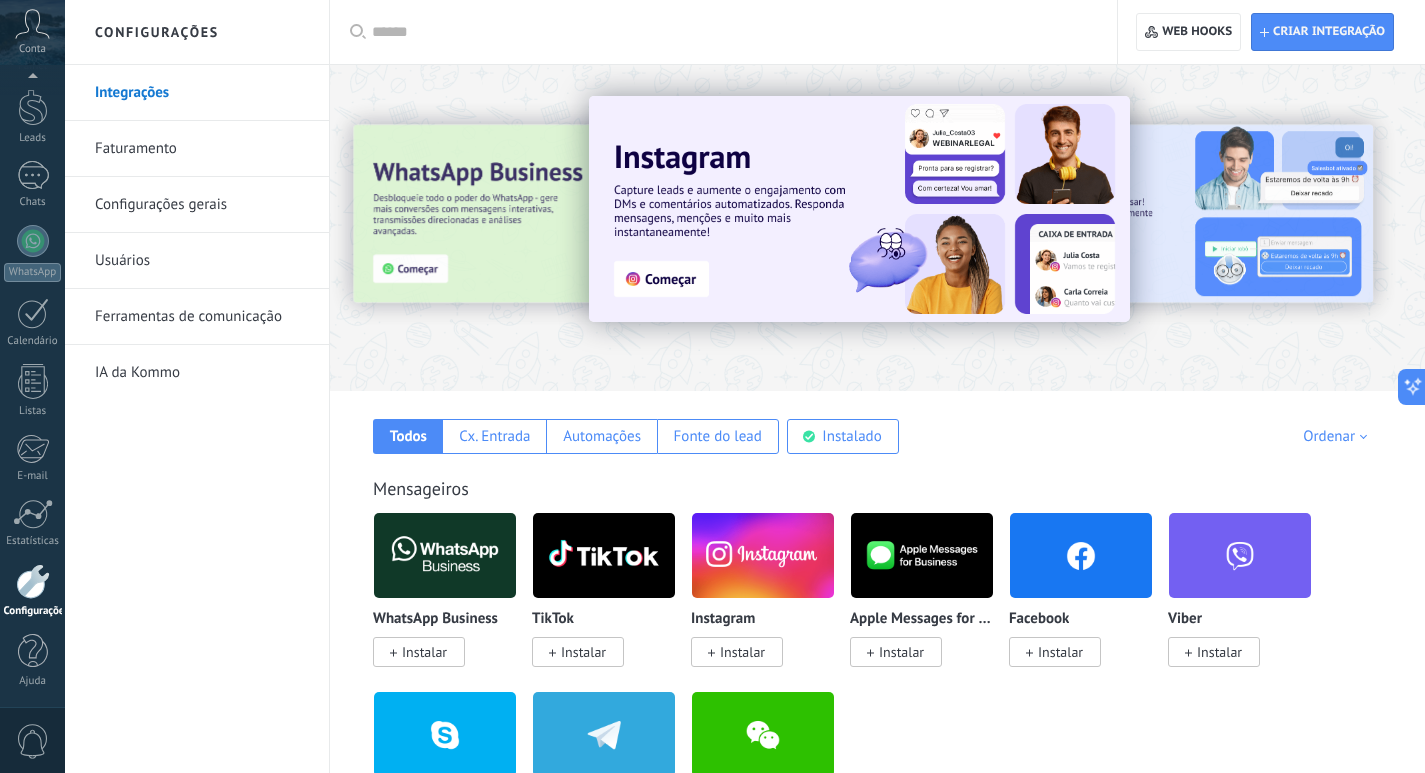 click on "Faturamento" at bounding box center [202, 149] 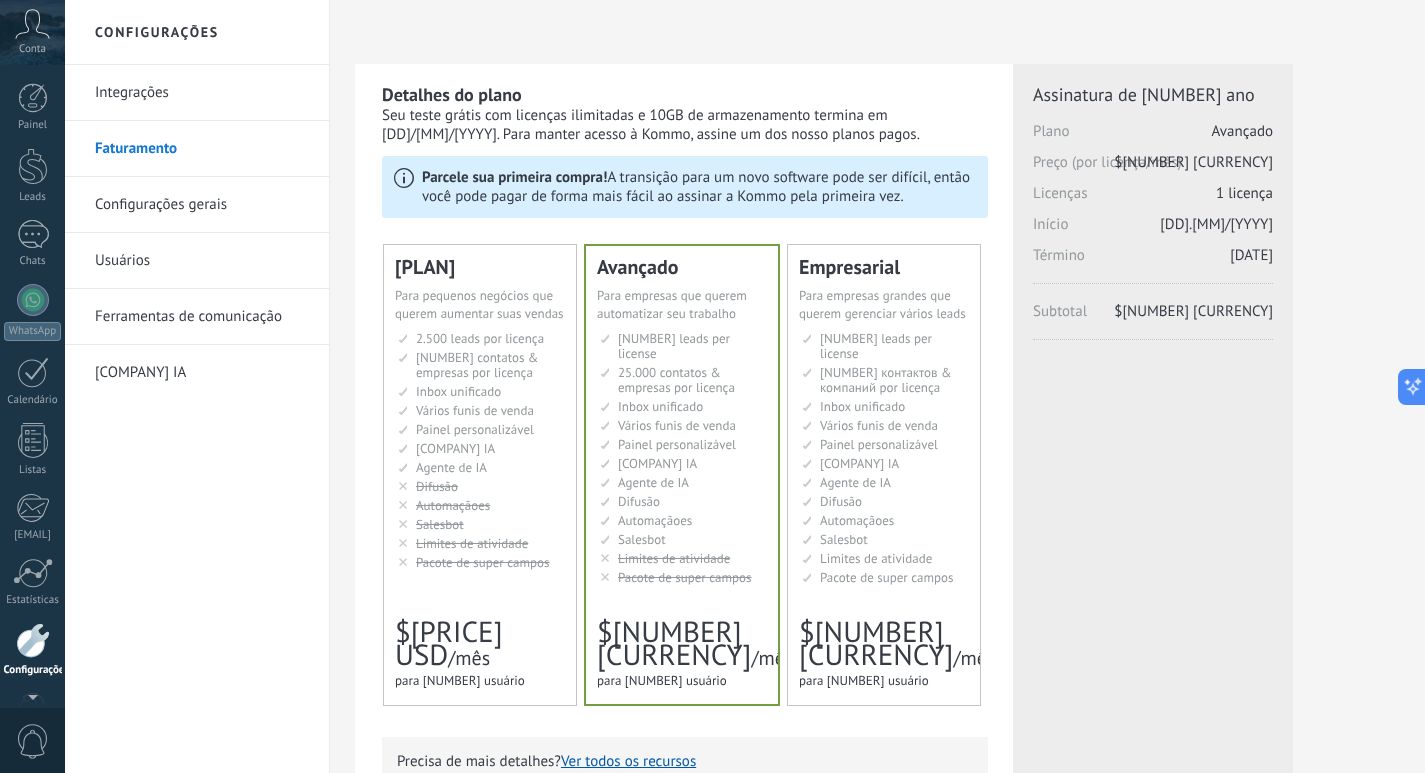 scroll, scrollTop: 0, scrollLeft: 0, axis: both 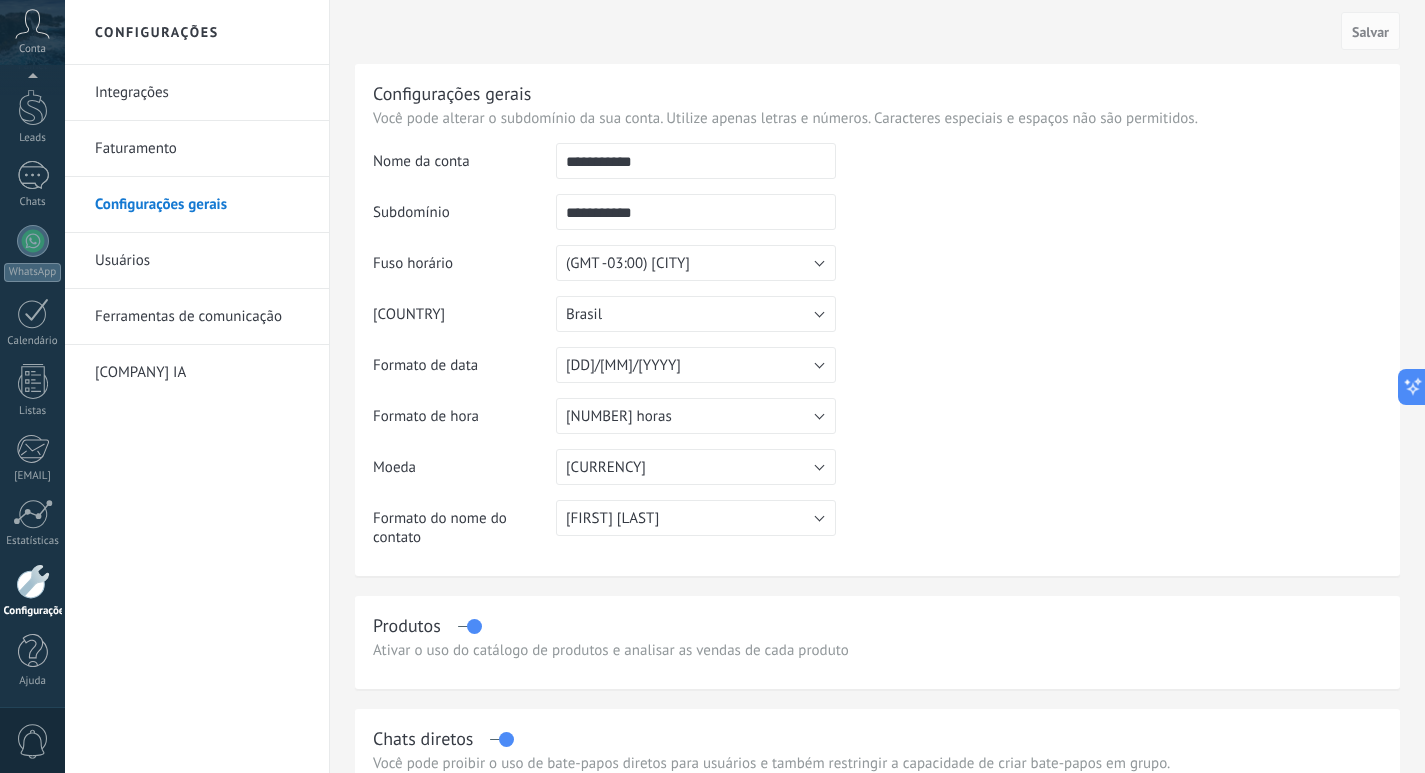click on "**********" at bounding box center [696, 161] 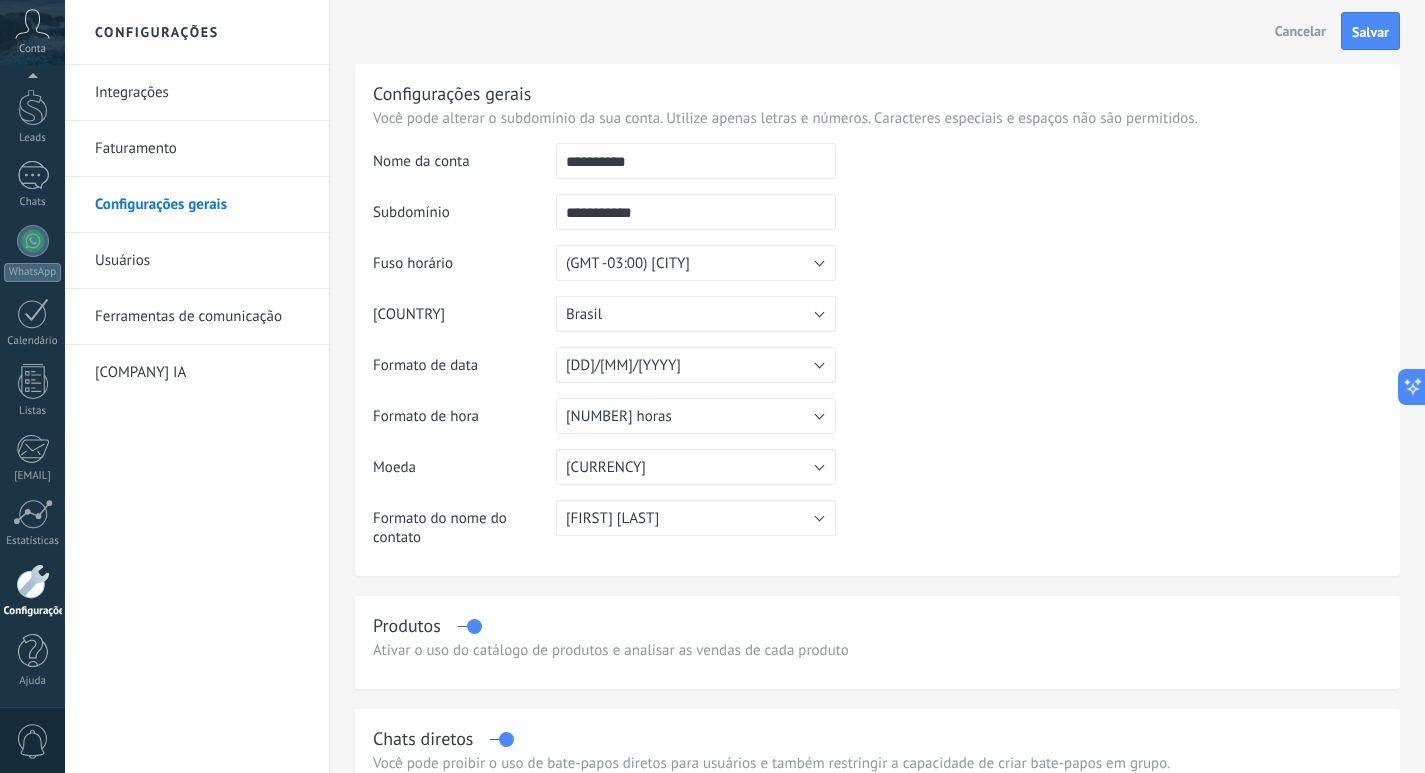 type on "**********" 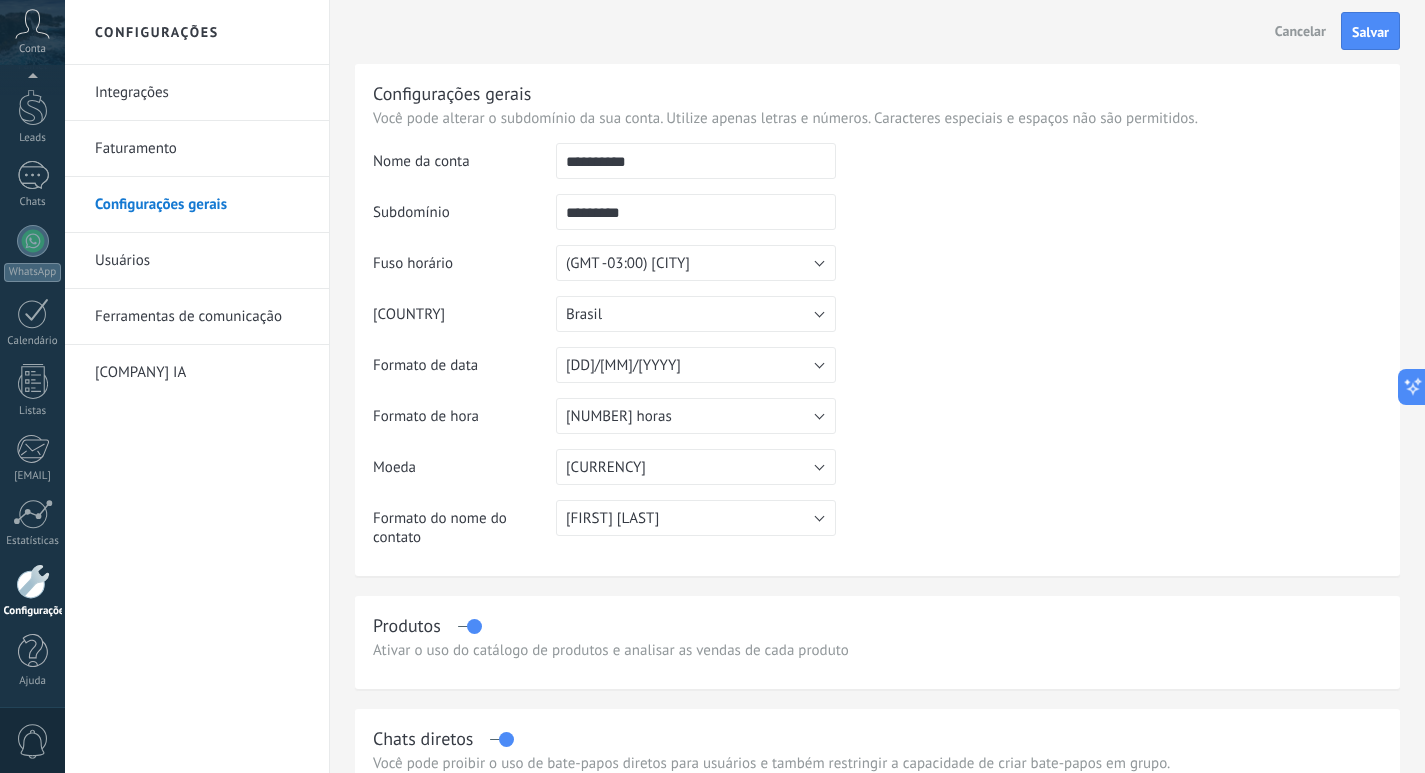 click at bounding box center [1109, 245] 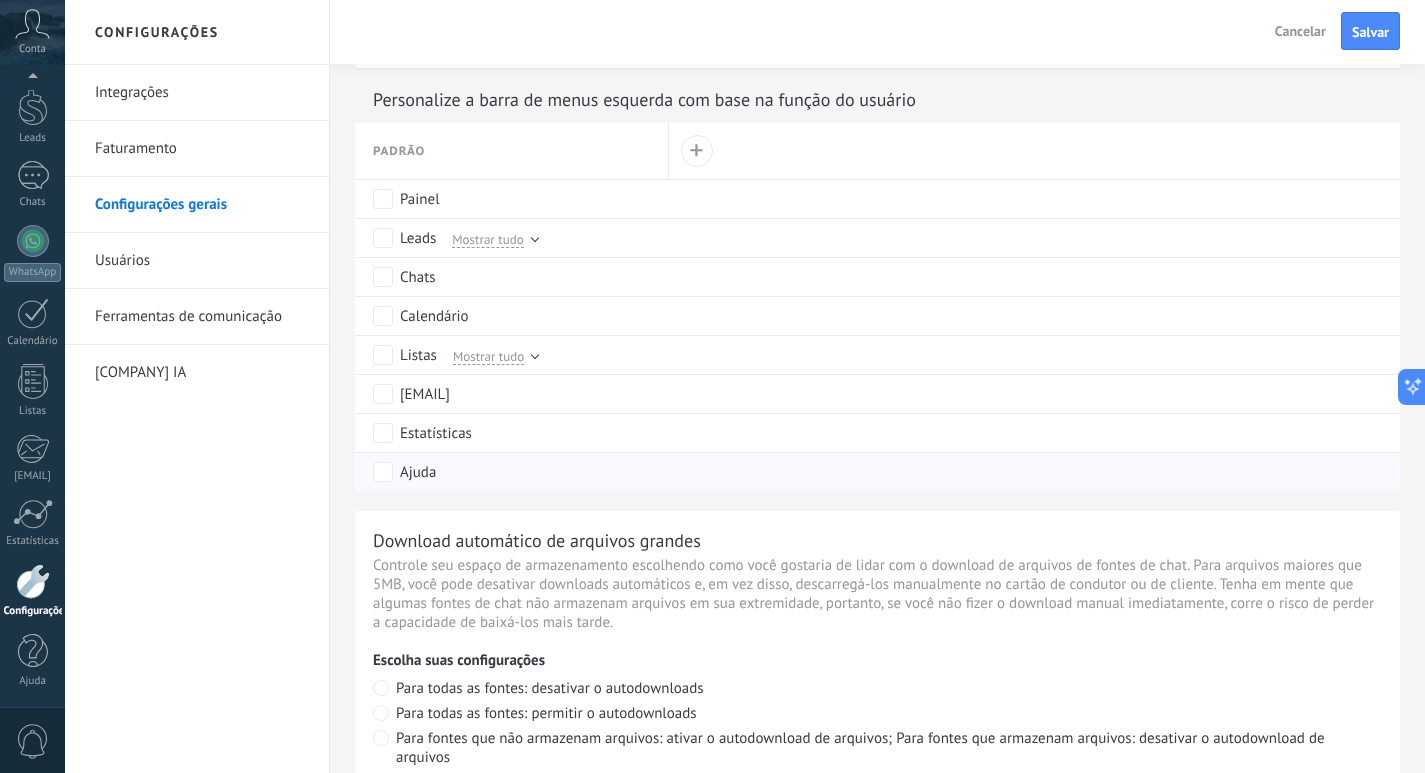 scroll, scrollTop: 900, scrollLeft: 0, axis: vertical 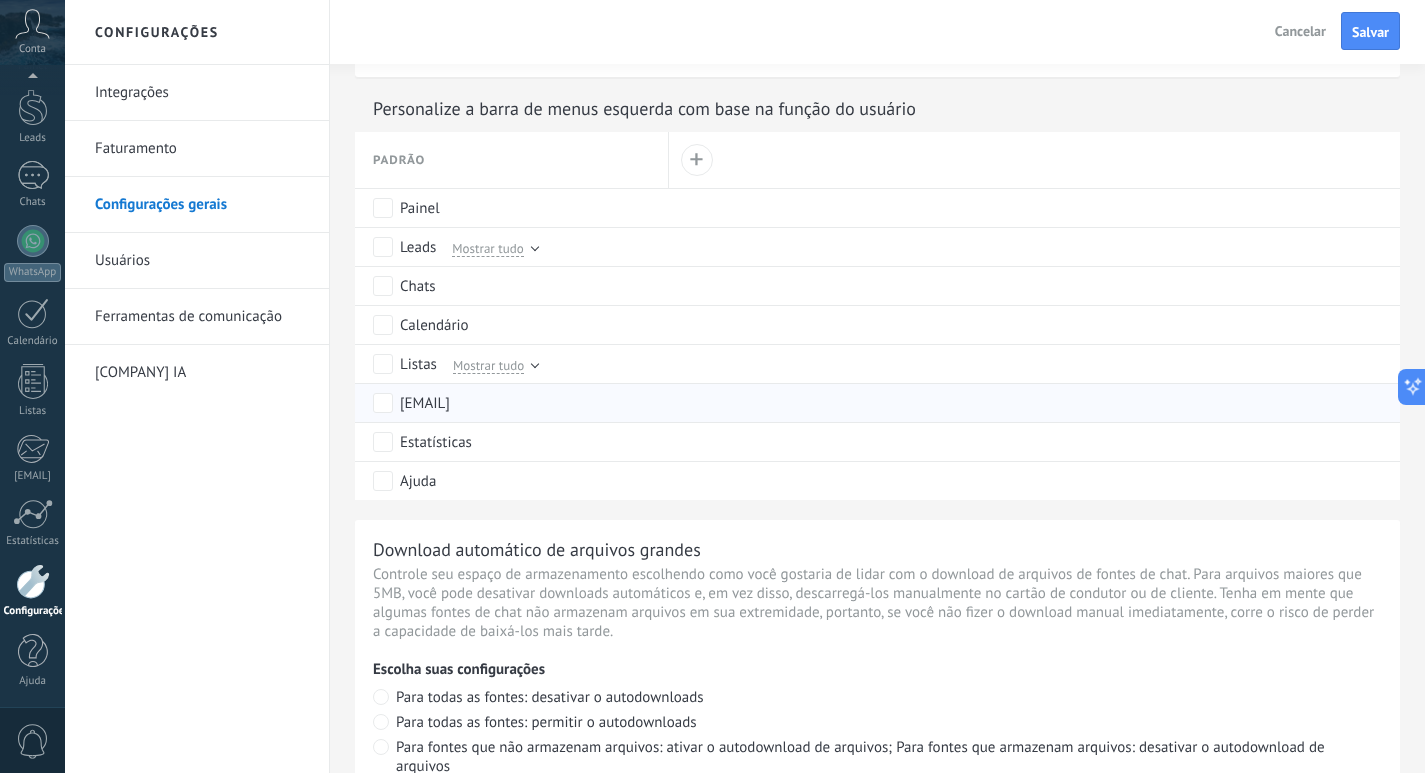 click on "[EMAIL]" at bounding box center [516, 208] 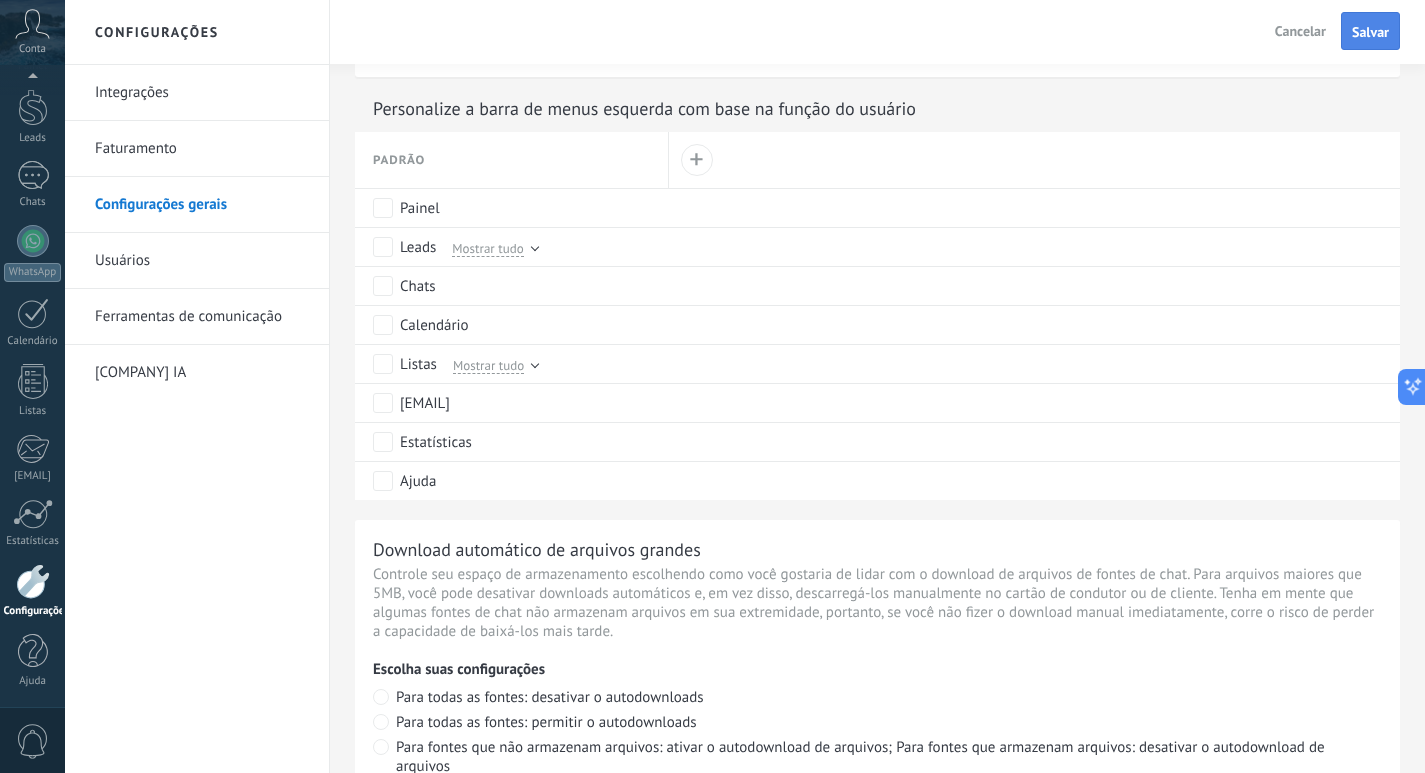 click on "Salvar" at bounding box center (1370, 32) 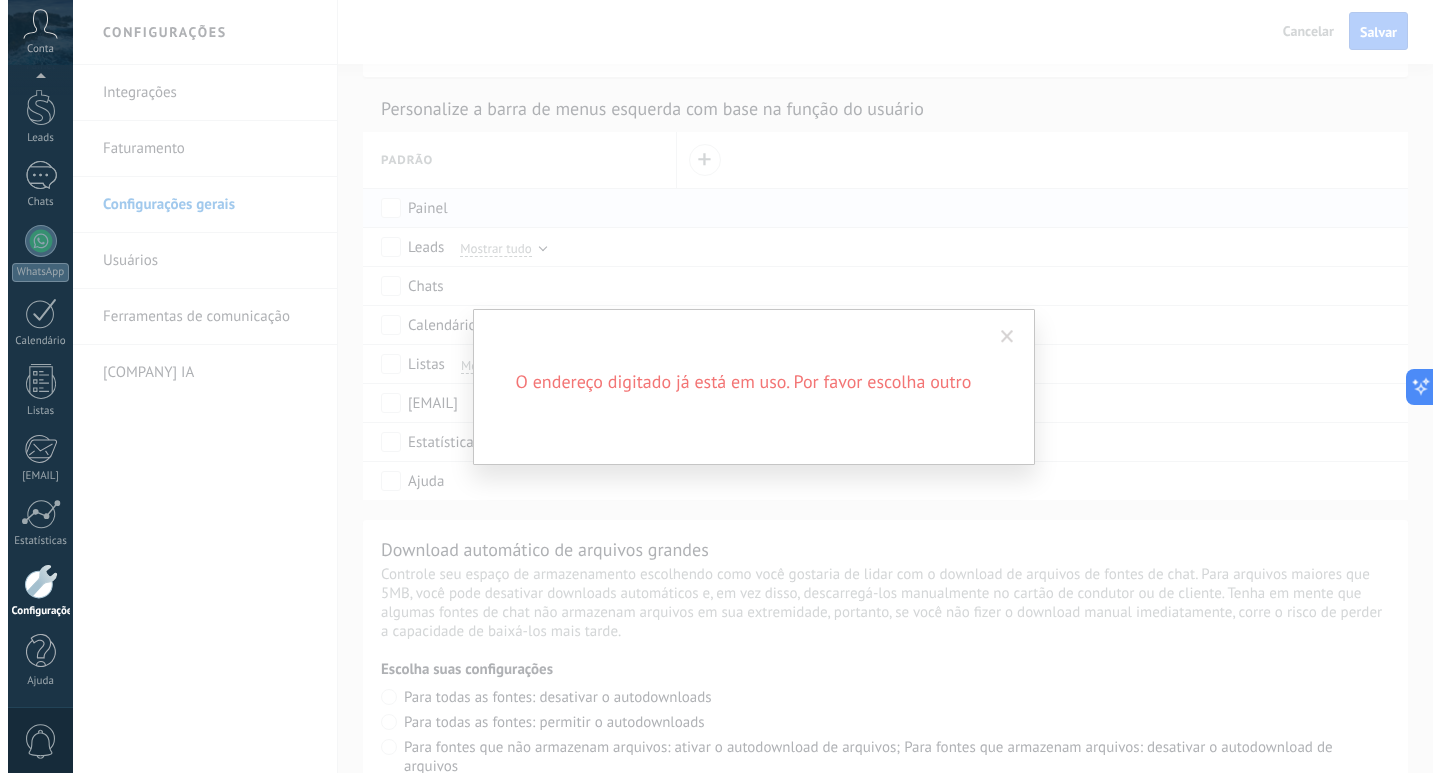 scroll, scrollTop: 1100, scrollLeft: 0, axis: vertical 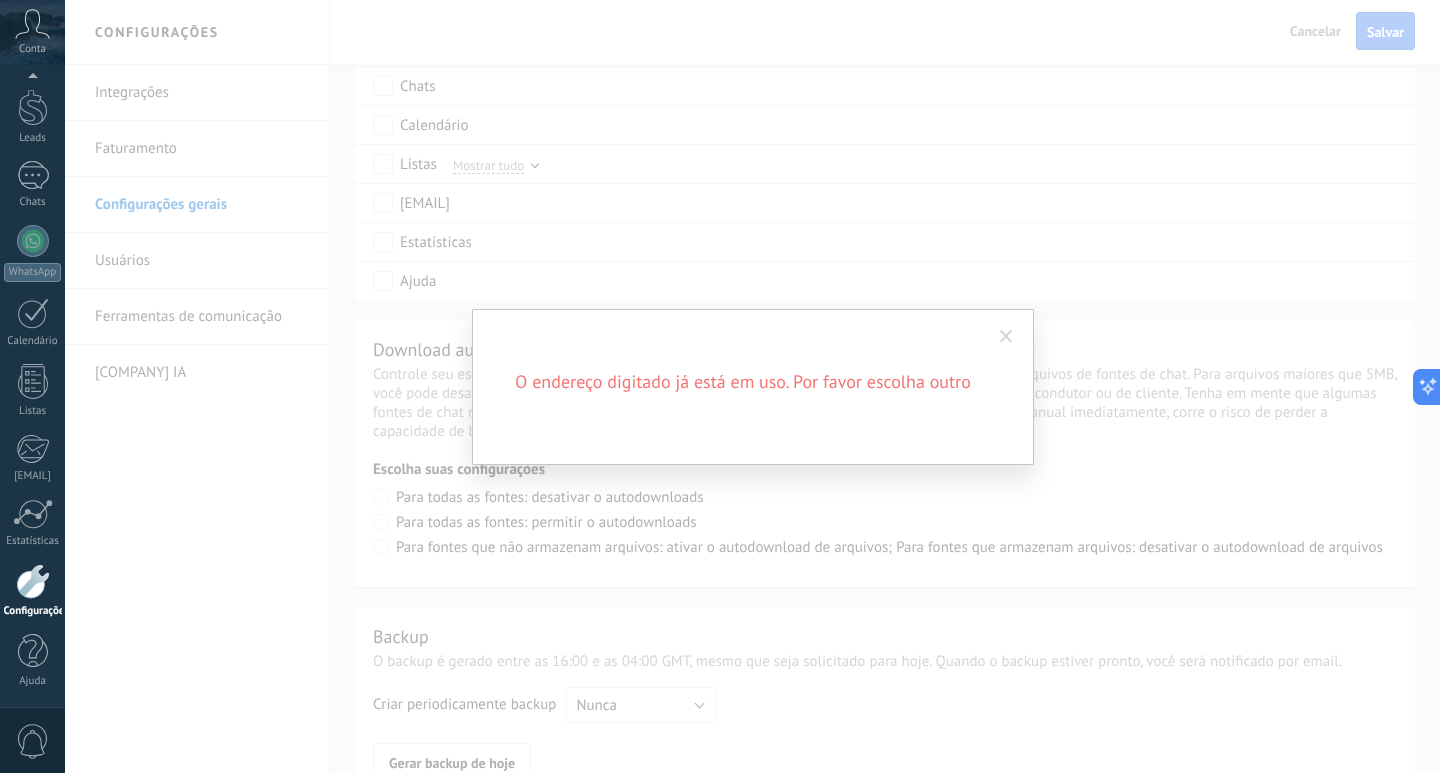 click at bounding box center [1006, 337] 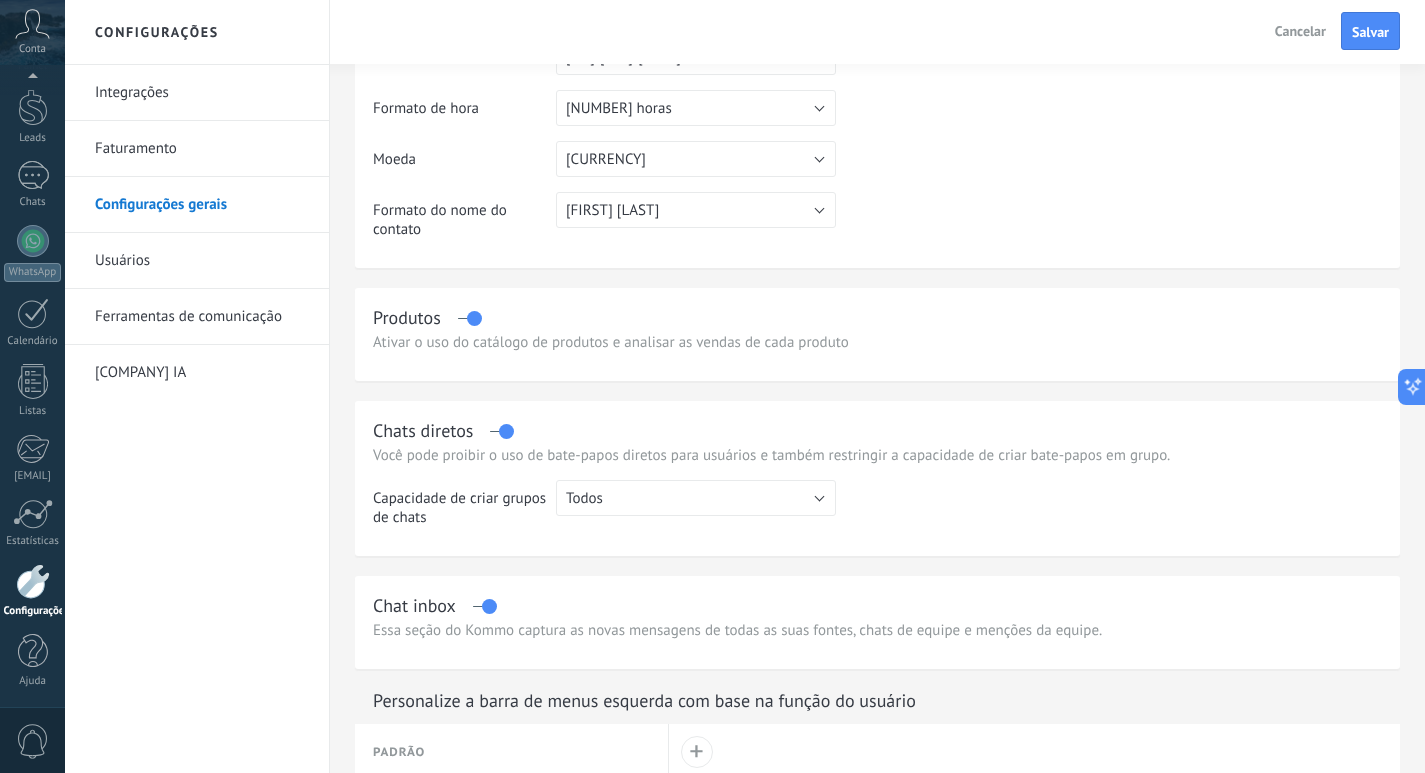 scroll, scrollTop: 0, scrollLeft: 0, axis: both 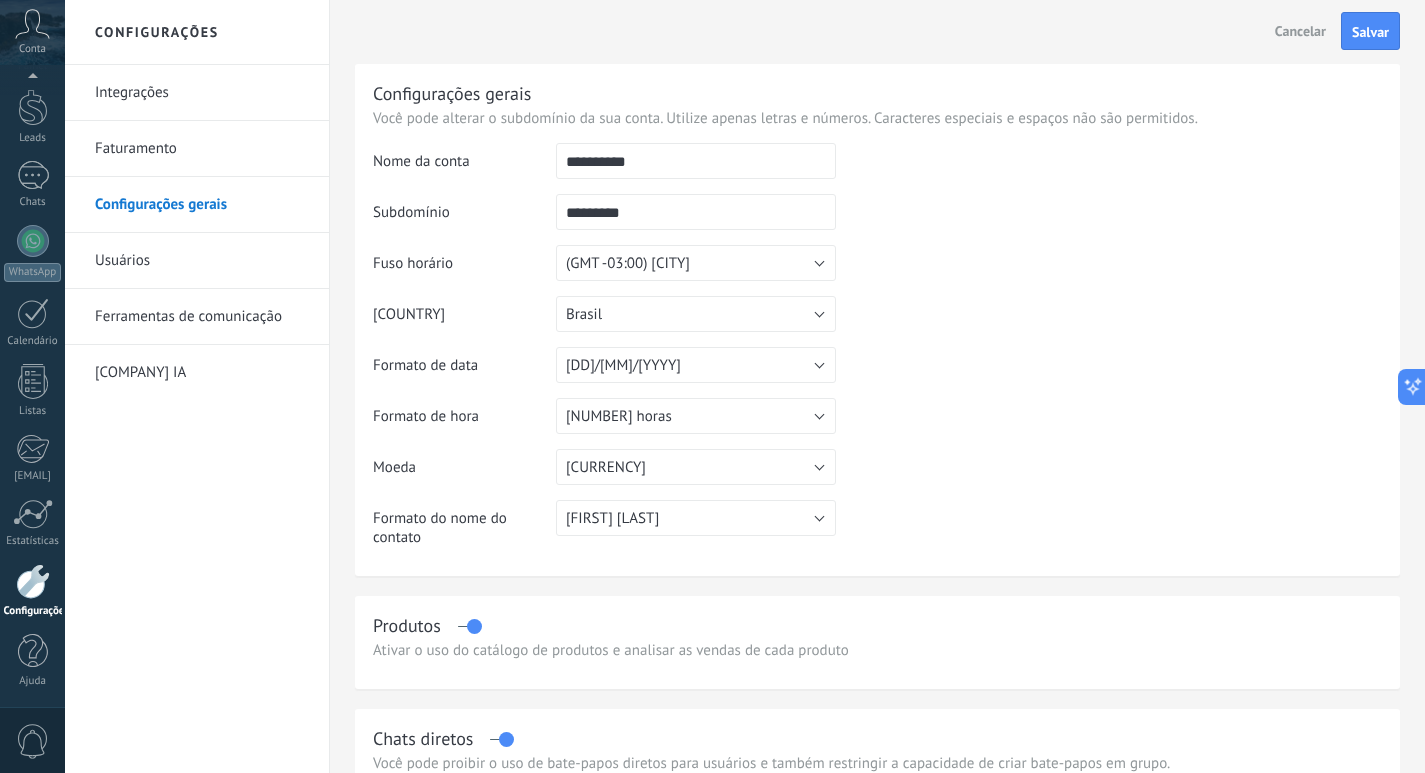click on "*********" at bounding box center (696, 212) 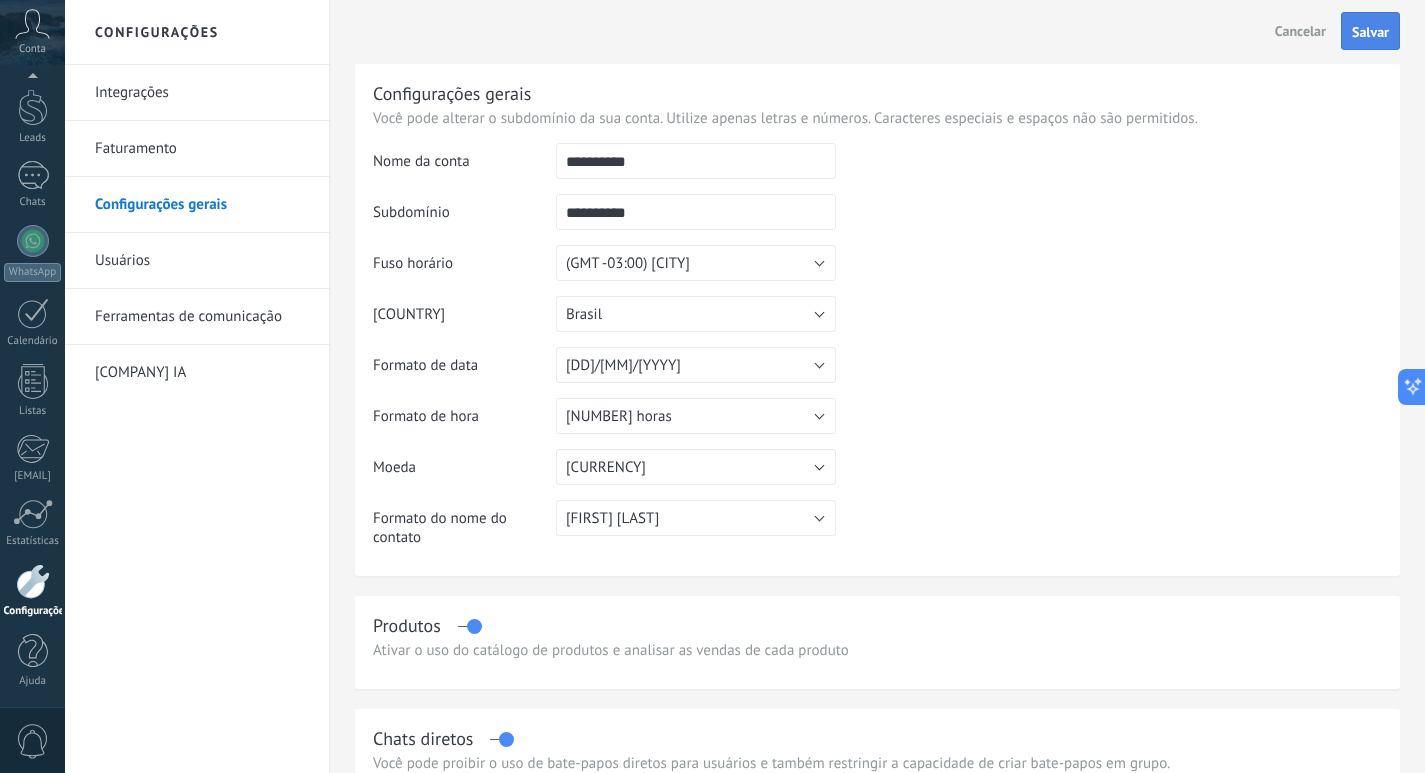 type on "**********" 